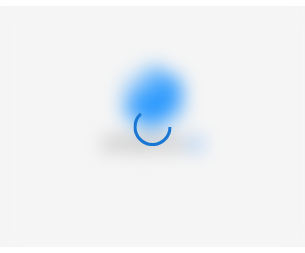 scroll, scrollTop: 0, scrollLeft: 0, axis: both 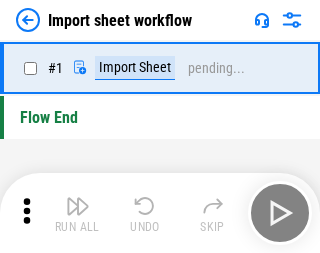 click at bounding box center (78, 206) 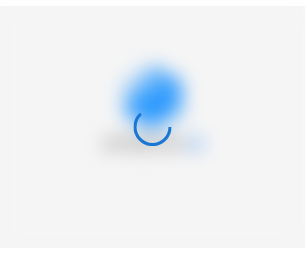 scroll, scrollTop: 0, scrollLeft: 0, axis: both 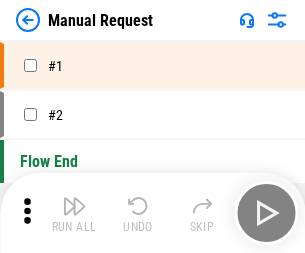 click at bounding box center [74, 206] 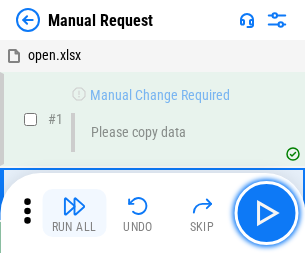 scroll, scrollTop: 68, scrollLeft: 0, axis: vertical 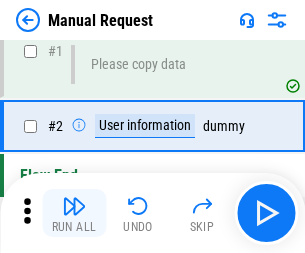click at bounding box center (74, 206) 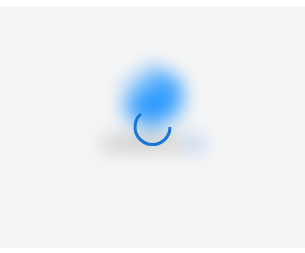 scroll, scrollTop: 0, scrollLeft: 0, axis: both 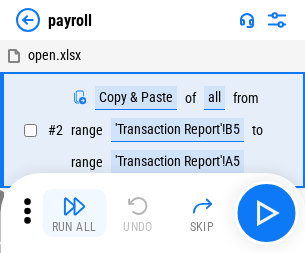 click at bounding box center [74, 206] 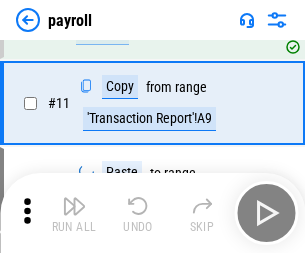 scroll, scrollTop: 247, scrollLeft: 0, axis: vertical 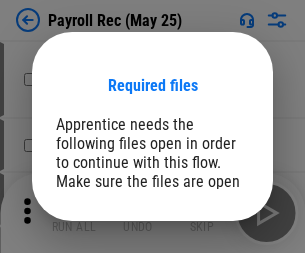 click on "Open" at bounding box center [209, 287] 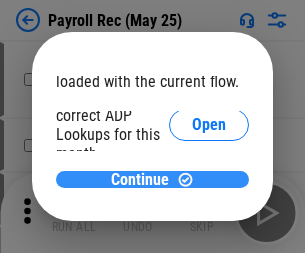 click on "Continue" at bounding box center (140, 180) 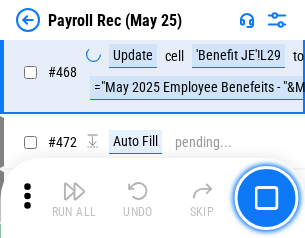 scroll, scrollTop: 10658, scrollLeft: 0, axis: vertical 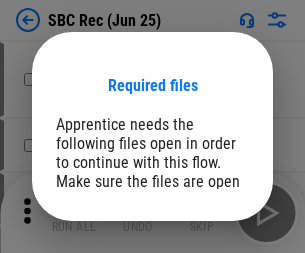 click on "Open" at bounding box center (209, 287) 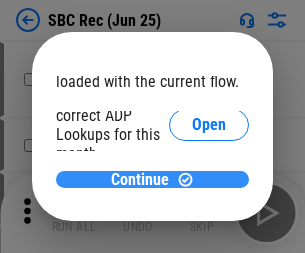 click on "Continue" at bounding box center (140, 180) 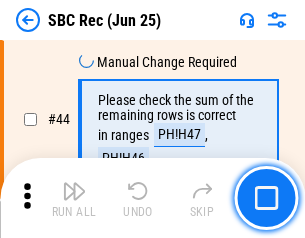 click at bounding box center [74, 191] 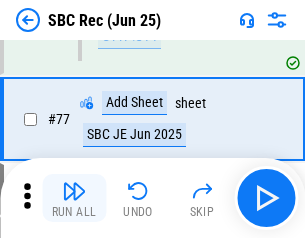 click at bounding box center (74, 191) 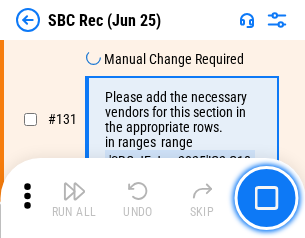 scroll, scrollTop: 3964, scrollLeft: 0, axis: vertical 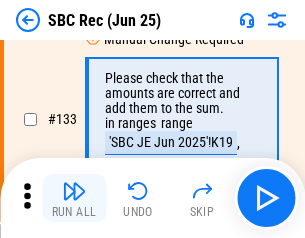 click at bounding box center [74, 191] 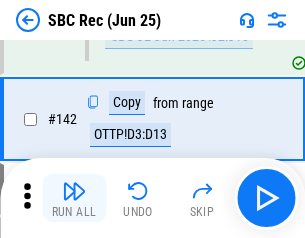 click at bounding box center (74, 191) 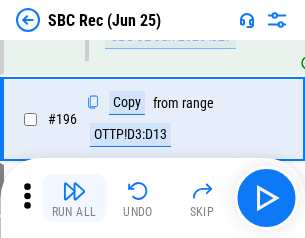 click at bounding box center (74, 191) 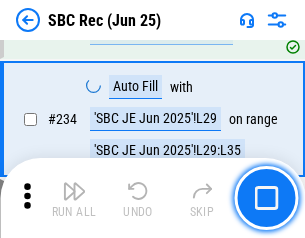 scroll, scrollTop: 6410, scrollLeft: 0, axis: vertical 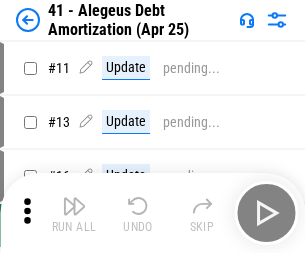 click at bounding box center (74, 206) 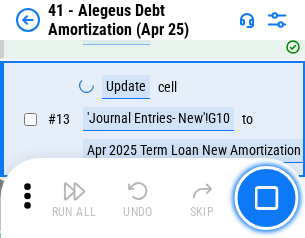 scroll, scrollTop: 247, scrollLeft: 0, axis: vertical 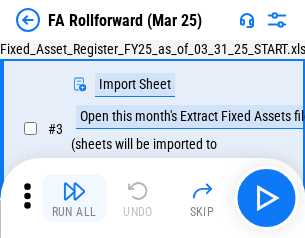 click at bounding box center (74, 191) 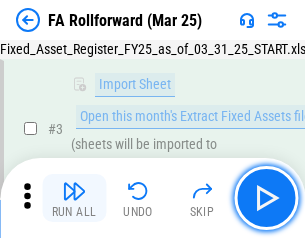 scroll, scrollTop: 184, scrollLeft: 0, axis: vertical 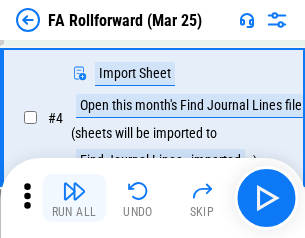 click at bounding box center (74, 191) 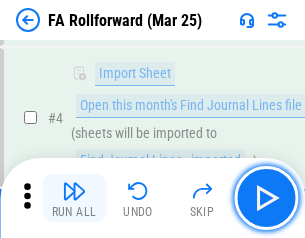 scroll, scrollTop: 313, scrollLeft: 0, axis: vertical 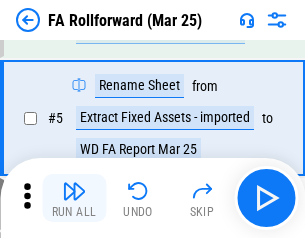 click at bounding box center (74, 191) 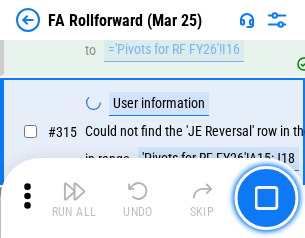 scroll, scrollTop: 9517, scrollLeft: 0, axis: vertical 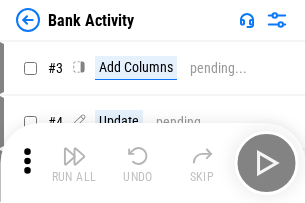 click at bounding box center (74, 156) 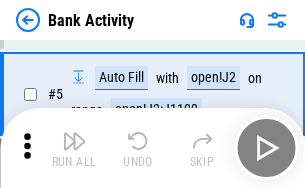 scroll, scrollTop: 106, scrollLeft: 0, axis: vertical 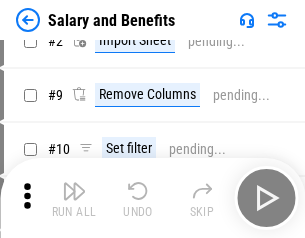 click at bounding box center (74, 191) 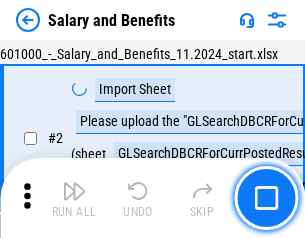 scroll, scrollTop: 145, scrollLeft: 0, axis: vertical 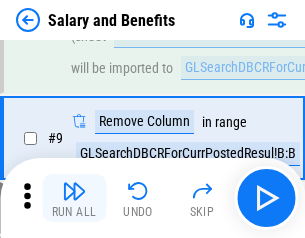 click at bounding box center (74, 191) 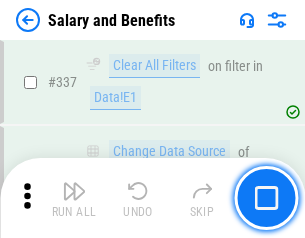 scroll, scrollTop: 9364, scrollLeft: 0, axis: vertical 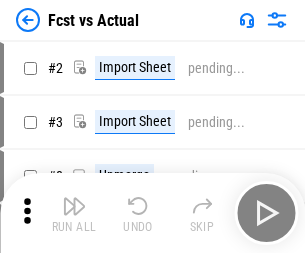click at bounding box center (74, 206) 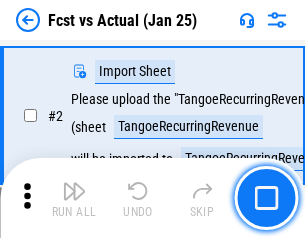 scroll, scrollTop: 187, scrollLeft: 0, axis: vertical 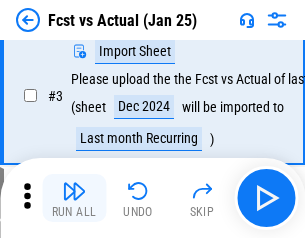 click at bounding box center [74, 191] 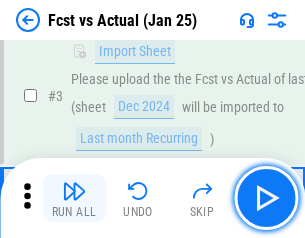 scroll, scrollTop: 300, scrollLeft: 0, axis: vertical 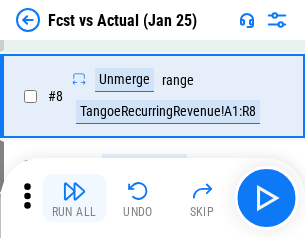 click at bounding box center [74, 191] 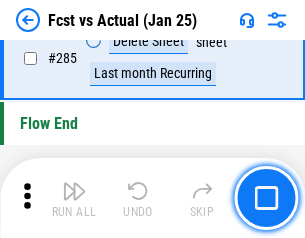 scroll, scrollTop: 9465, scrollLeft: 0, axis: vertical 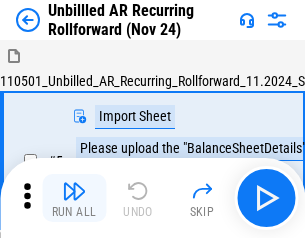 click at bounding box center [74, 191] 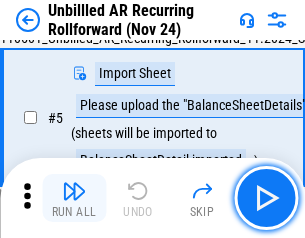 scroll, scrollTop: 188, scrollLeft: 0, axis: vertical 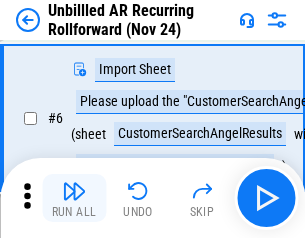 click at bounding box center [74, 191] 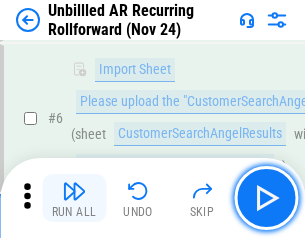 scroll, scrollTop: 322, scrollLeft: 0, axis: vertical 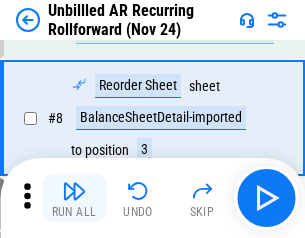 click at bounding box center (74, 191) 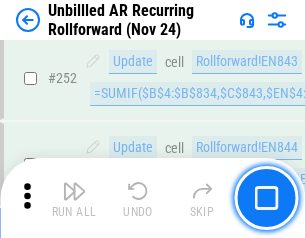 scroll, scrollTop: 6793, scrollLeft: 0, axis: vertical 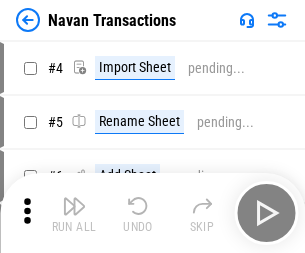 click at bounding box center (74, 206) 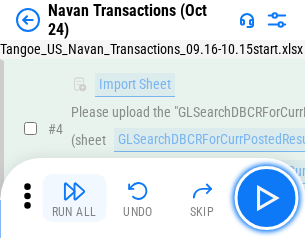 scroll, scrollTop: 168, scrollLeft: 0, axis: vertical 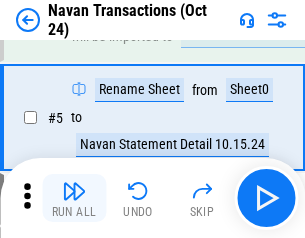 click at bounding box center [74, 191] 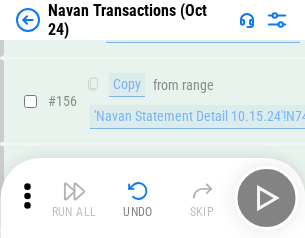scroll, scrollTop: 6484, scrollLeft: 0, axis: vertical 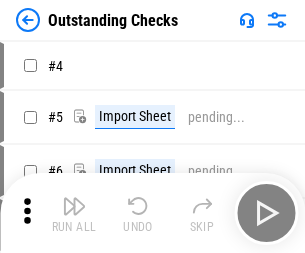 click at bounding box center [74, 206] 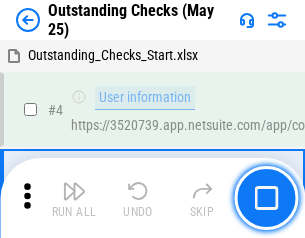 scroll, scrollTop: 209, scrollLeft: 0, axis: vertical 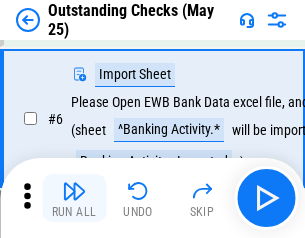 click at bounding box center [74, 191] 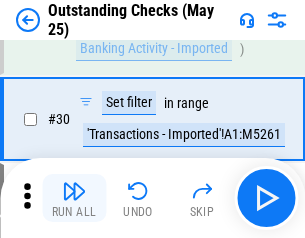 click at bounding box center (74, 191) 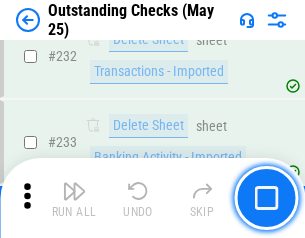 scroll, scrollTop: 6027, scrollLeft: 0, axis: vertical 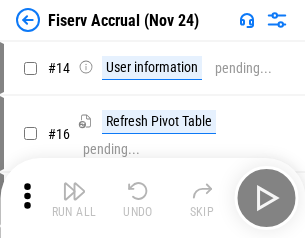 click at bounding box center [74, 191] 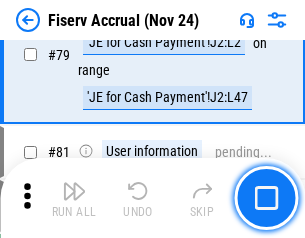 scroll, scrollTop: 2605, scrollLeft: 0, axis: vertical 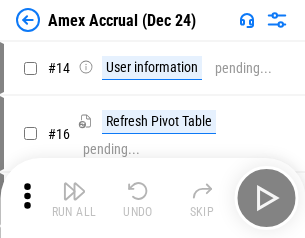click at bounding box center (74, 191) 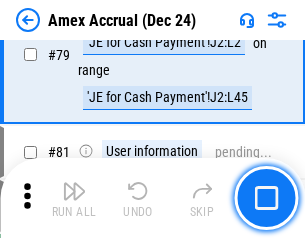 scroll, scrollTop: 2550, scrollLeft: 0, axis: vertical 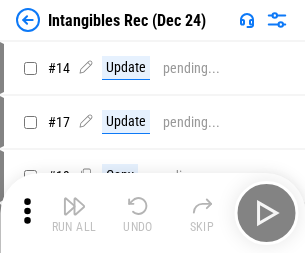 click at bounding box center [74, 206] 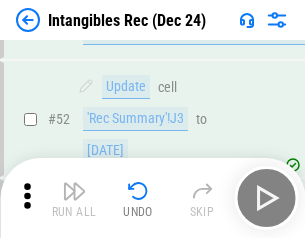 scroll, scrollTop: 779, scrollLeft: 0, axis: vertical 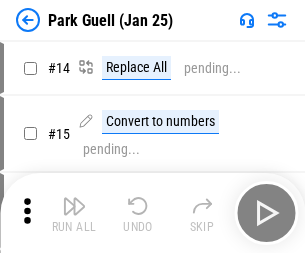 click at bounding box center [74, 206] 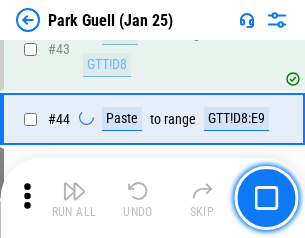 scroll, scrollTop: 2501, scrollLeft: 0, axis: vertical 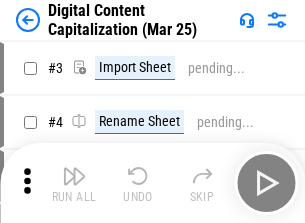 click at bounding box center (74, 176) 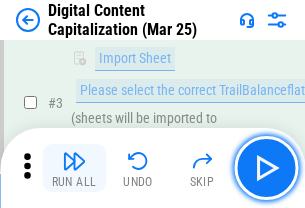 scroll, scrollTop: 187, scrollLeft: 0, axis: vertical 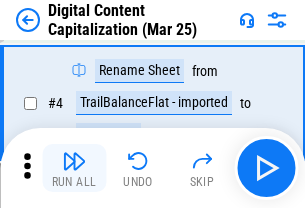 click at bounding box center (74, 161) 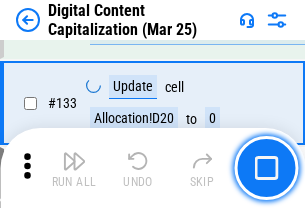 scroll, scrollTop: 2121, scrollLeft: 0, axis: vertical 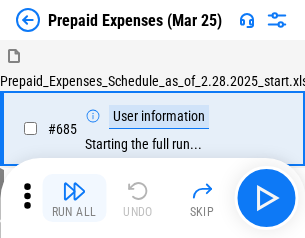 click at bounding box center (74, 191) 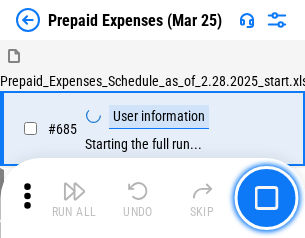 scroll, scrollTop: 4993, scrollLeft: 0, axis: vertical 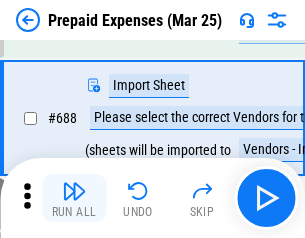 click at bounding box center (74, 191) 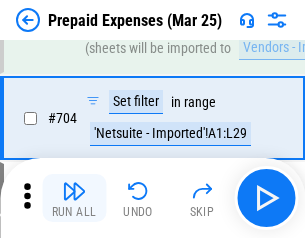 click at bounding box center (74, 191) 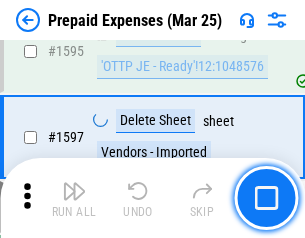 scroll, scrollTop: 18897, scrollLeft: 0, axis: vertical 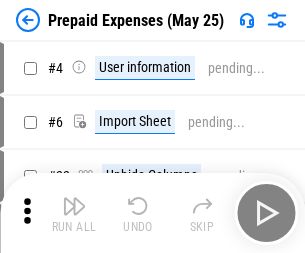 click at bounding box center [74, 206] 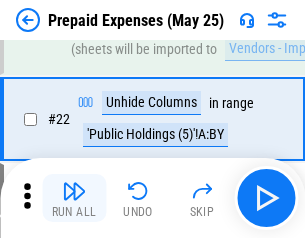 click at bounding box center [74, 191] 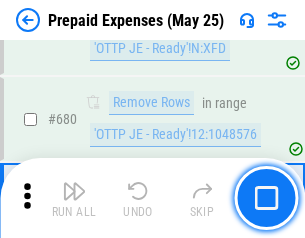 scroll, scrollTop: 6734, scrollLeft: 0, axis: vertical 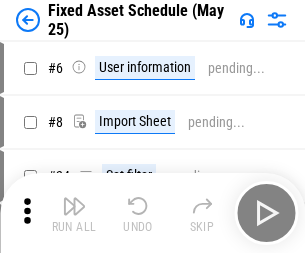 click at bounding box center (74, 206) 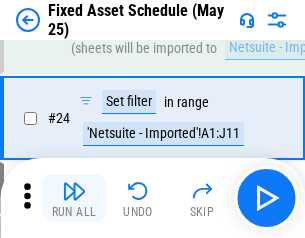 click at bounding box center (74, 191) 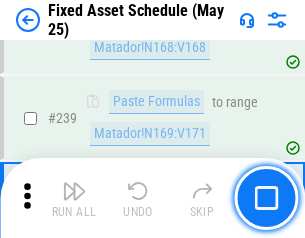 scroll, scrollTop: 6149, scrollLeft: 0, axis: vertical 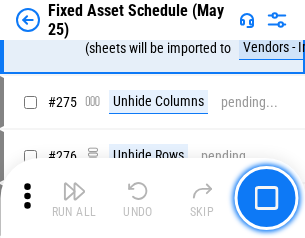 click at bounding box center [74, 191] 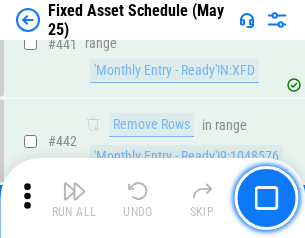 scroll, scrollTop: 8848, scrollLeft: 0, axis: vertical 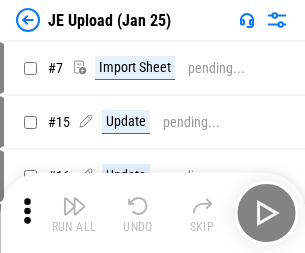 click at bounding box center (74, 206) 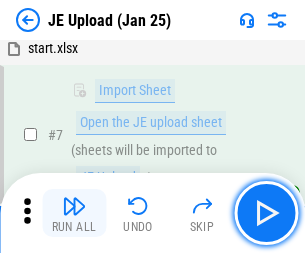 scroll, scrollTop: 145, scrollLeft: 0, axis: vertical 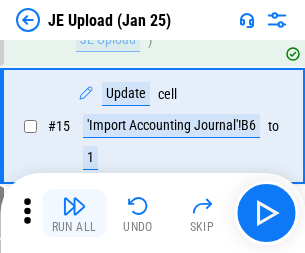 click at bounding box center [74, 206] 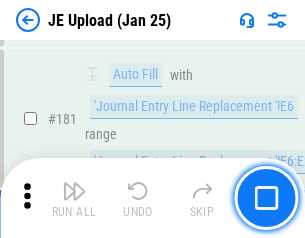scroll, scrollTop: 4223, scrollLeft: 0, axis: vertical 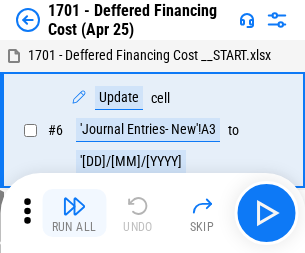 click at bounding box center (74, 206) 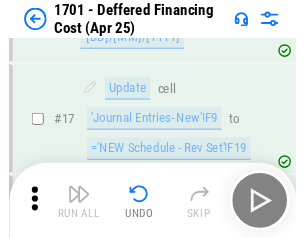 scroll, scrollTop: 247, scrollLeft: 0, axis: vertical 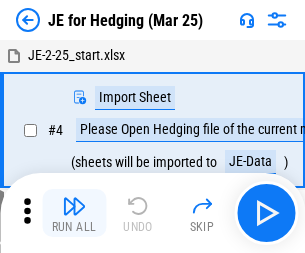 click at bounding box center (74, 206) 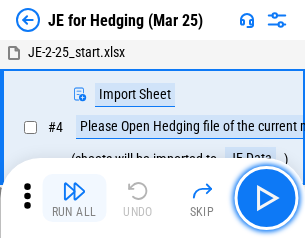 scroll, scrollTop: 113, scrollLeft: 0, axis: vertical 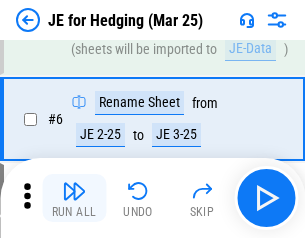click at bounding box center (74, 191) 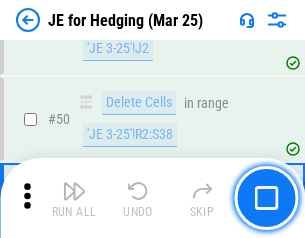 scroll, scrollTop: 1295, scrollLeft: 0, axis: vertical 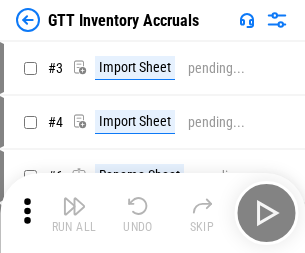 click at bounding box center [74, 206] 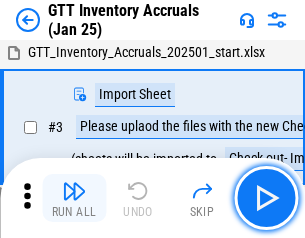 scroll, scrollTop: 129, scrollLeft: 0, axis: vertical 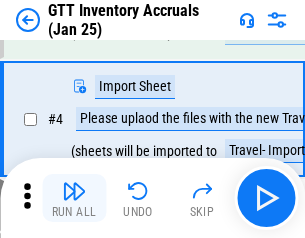 click at bounding box center [74, 191] 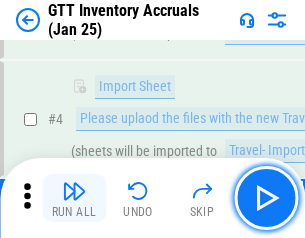 scroll, scrollTop: 231, scrollLeft: 0, axis: vertical 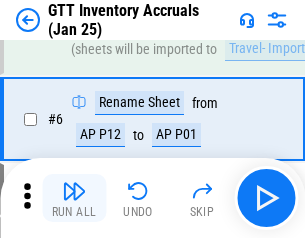 click at bounding box center (74, 191) 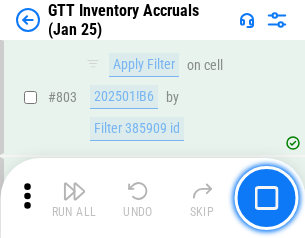 scroll, scrollTop: 15134, scrollLeft: 0, axis: vertical 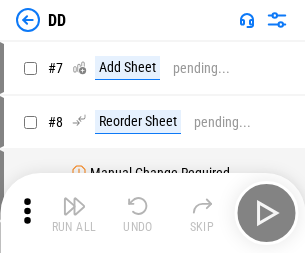 click at bounding box center (74, 206) 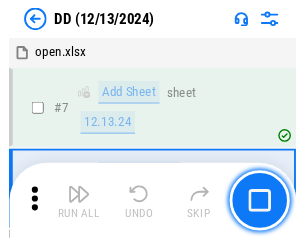 scroll, scrollTop: 201, scrollLeft: 0, axis: vertical 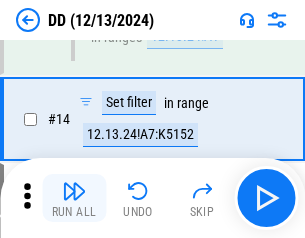 click at bounding box center (74, 191) 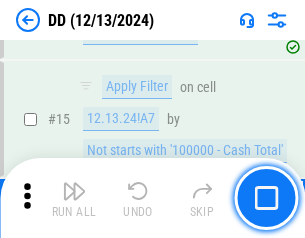 scroll, scrollTop: 521, scrollLeft: 0, axis: vertical 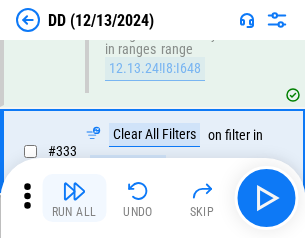 click at bounding box center (74, 191) 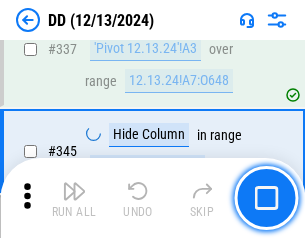 scroll, scrollTop: 9296, scrollLeft: 0, axis: vertical 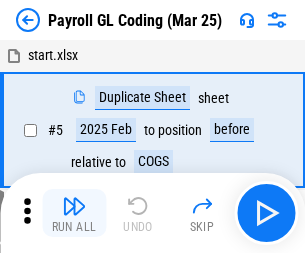 click at bounding box center [74, 206] 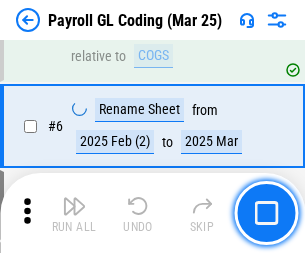 scroll, scrollTop: 233, scrollLeft: 0, axis: vertical 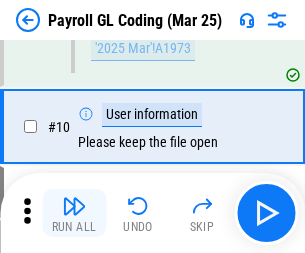 click at bounding box center (74, 206) 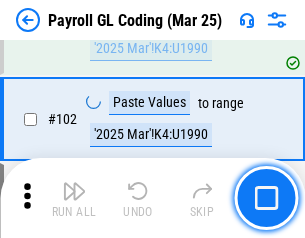 scroll, scrollTop: 4684, scrollLeft: 0, axis: vertical 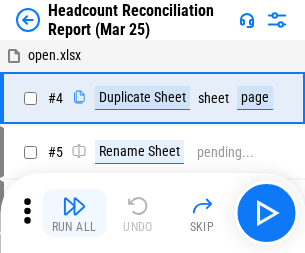 click at bounding box center [74, 206] 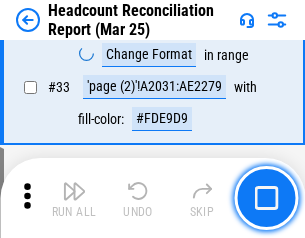 scroll, scrollTop: 1834, scrollLeft: 0, axis: vertical 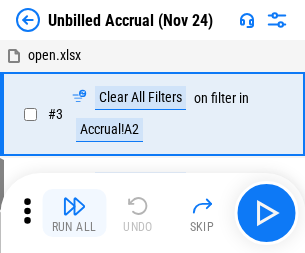 click at bounding box center (74, 206) 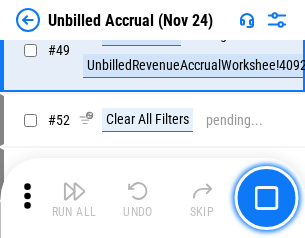 scroll, scrollTop: 1814, scrollLeft: 0, axis: vertical 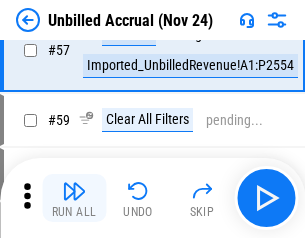click at bounding box center (74, 191) 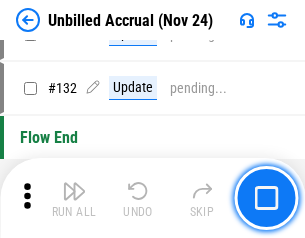 scroll, scrollTop: 5934, scrollLeft: 0, axis: vertical 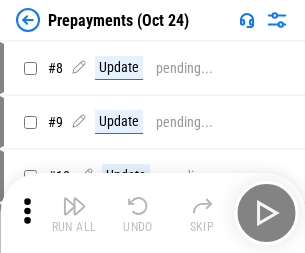 click at bounding box center [74, 206] 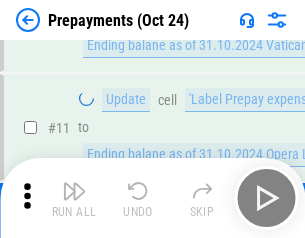 scroll, scrollTop: 125, scrollLeft: 0, axis: vertical 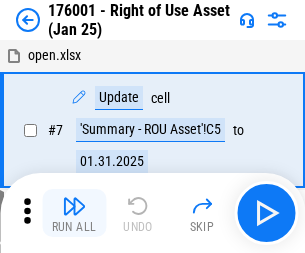 click at bounding box center [74, 206] 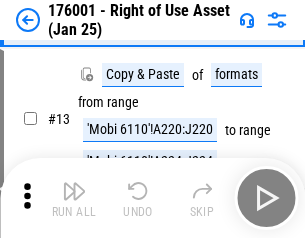 scroll, scrollTop: 129, scrollLeft: 0, axis: vertical 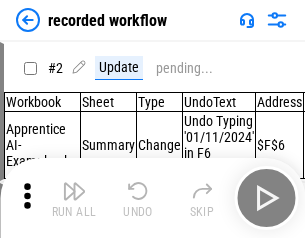 click at bounding box center (74, 191) 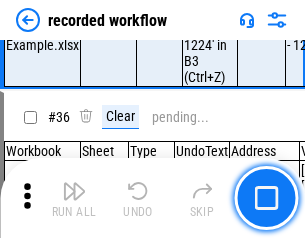 scroll, scrollTop: 6251, scrollLeft: 0, axis: vertical 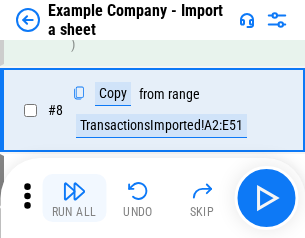 click at bounding box center [74, 191] 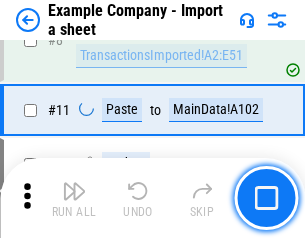 scroll, scrollTop: 426, scrollLeft: 0, axis: vertical 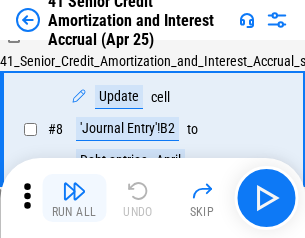 click at bounding box center (74, 191) 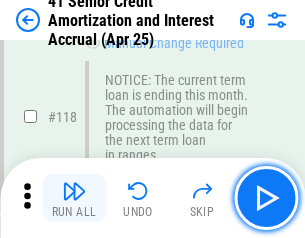 scroll, scrollTop: 1865, scrollLeft: 0, axis: vertical 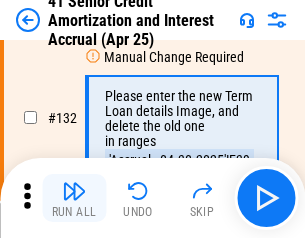 click at bounding box center (74, 191) 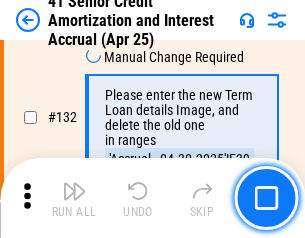 scroll, scrollTop: 2045, scrollLeft: 0, axis: vertical 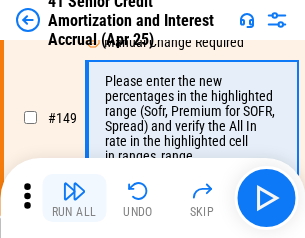 click at bounding box center [74, 191] 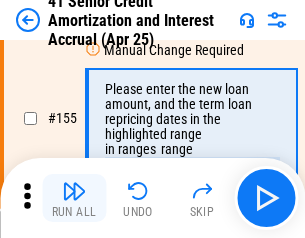 click at bounding box center (74, 191) 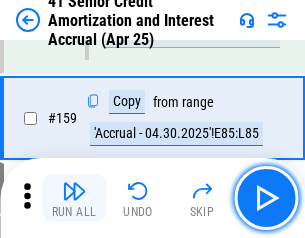 click at bounding box center (74, 191) 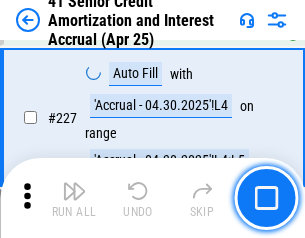 scroll, scrollTop: 4404, scrollLeft: 0, axis: vertical 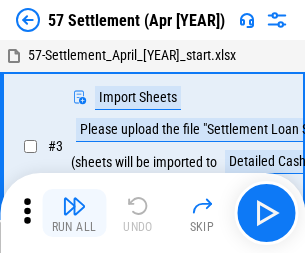 click at bounding box center [74, 206] 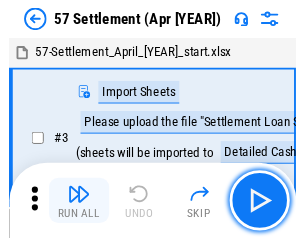scroll, scrollTop: 19, scrollLeft: 0, axis: vertical 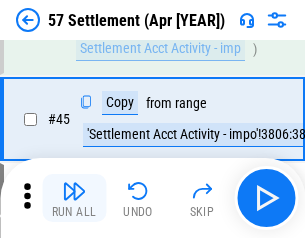 click at bounding box center (74, 191) 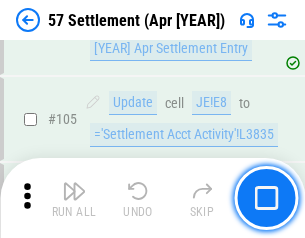 scroll, scrollTop: 1263, scrollLeft: 0, axis: vertical 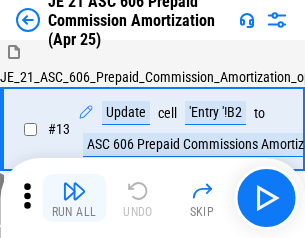 click at bounding box center [74, 191] 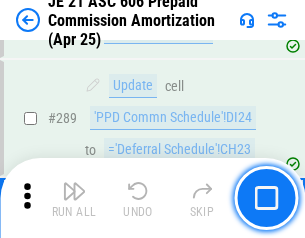 scroll, scrollTop: 3680, scrollLeft: 0, axis: vertical 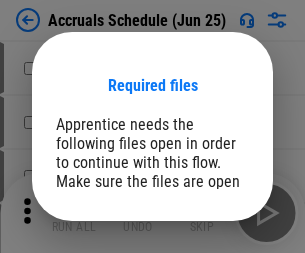 click on "Open" at bounding box center [209, 278] 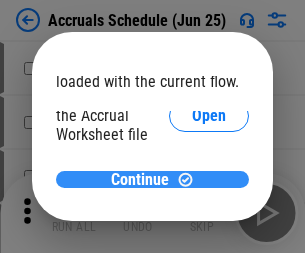 click on "Continue" at bounding box center [140, 180] 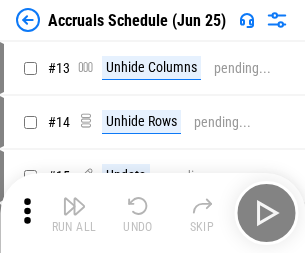 click at bounding box center [74, 206] 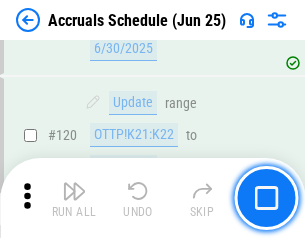 scroll, scrollTop: 2736, scrollLeft: 0, axis: vertical 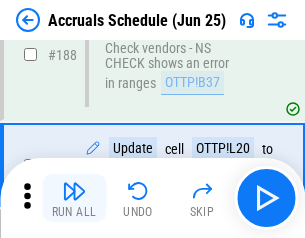 click at bounding box center [74, 191] 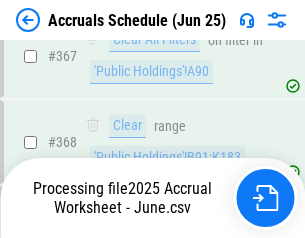 scroll, scrollTop: 6200, scrollLeft: 0, axis: vertical 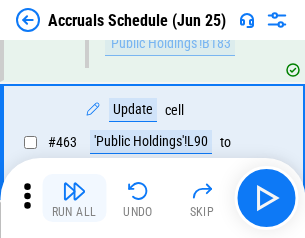 click at bounding box center [74, 191] 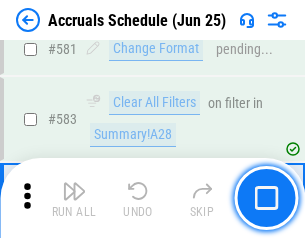 scroll, scrollTop: 8907, scrollLeft: 0, axis: vertical 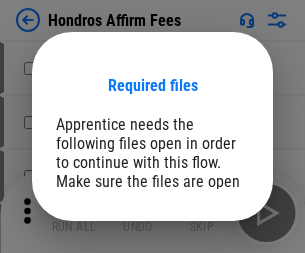 click on "Open" at bounding box center (209, 268) 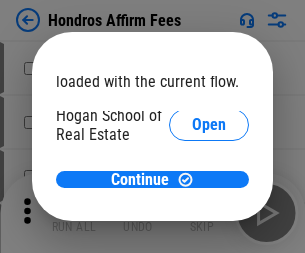 click on "Open" at bounding box center [209, 221] 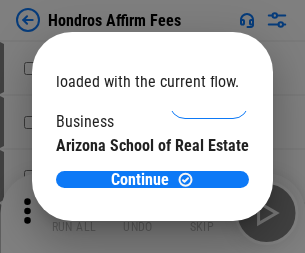 click on "Open" at bounding box center (209, 195) 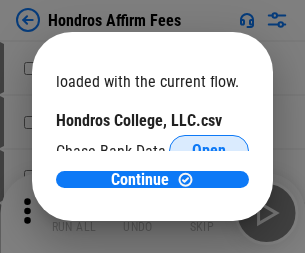 click on "Open" at bounding box center (209, 151) 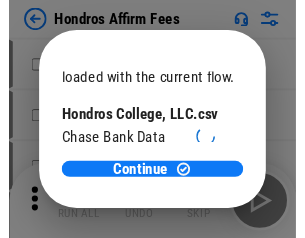 scroll, scrollTop: 314, scrollLeft: 0, axis: vertical 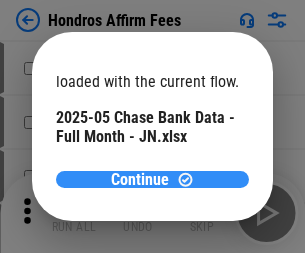 click on "Continue" at bounding box center (140, 180) 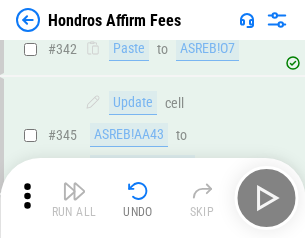 scroll, scrollTop: 4545, scrollLeft: 0, axis: vertical 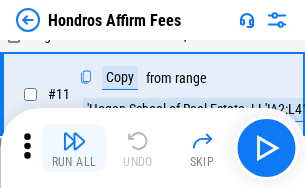 click at bounding box center [74, 141] 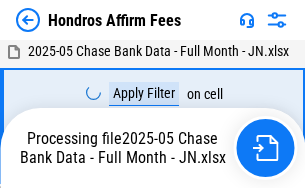 scroll, scrollTop: 4382, scrollLeft: 0, axis: vertical 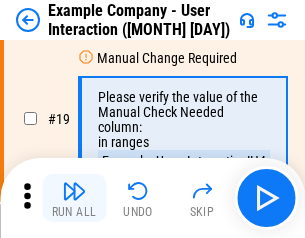 click at bounding box center [74, 191] 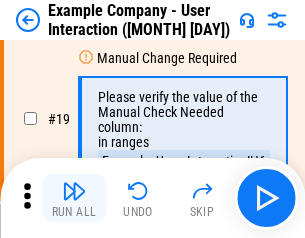 click at bounding box center (74, 191) 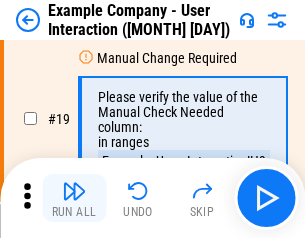 click at bounding box center [74, 191] 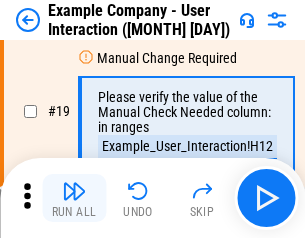 click at bounding box center (74, 191) 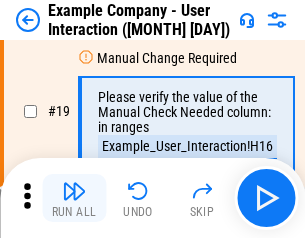 click at bounding box center [74, 191] 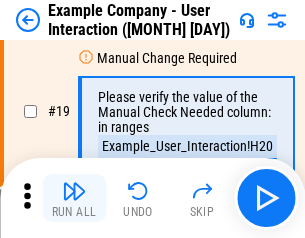 click at bounding box center [74, 191] 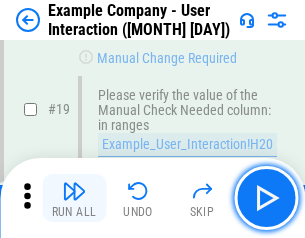 scroll, scrollTop: 537, scrollLeft: 0, axis: vertical 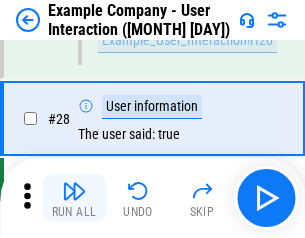 click at bounding box center (74, 191) 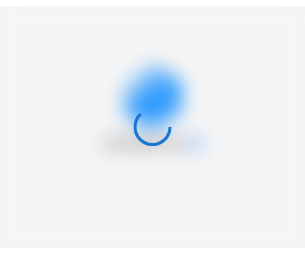 scroll, scrollTop: 0, scrollLeft: 0, axis: both 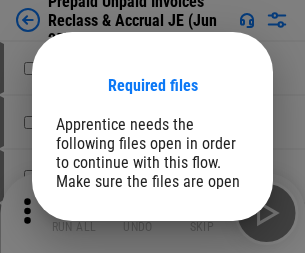 click on "Open" at bounding box center [209, 278] 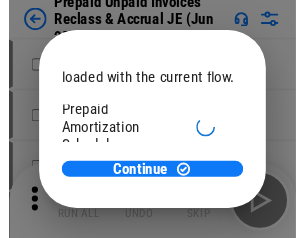 scroll, scrollTop: 119, scrollLeft: 0, axis: vertical 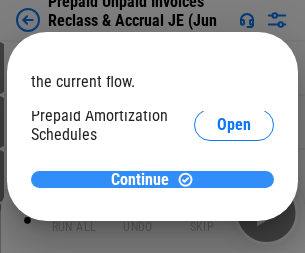click on "Continue" at bounding box center (140, 180) 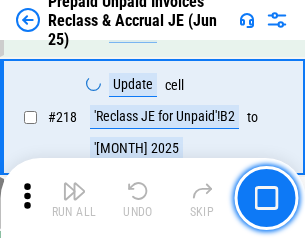 scroll, scrollTop: 2592, scrollLeft: 0, axis: vertical 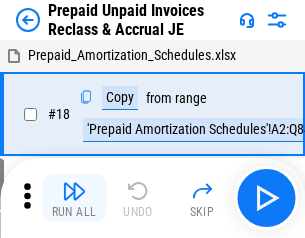 click at bounding box center (74, 191) 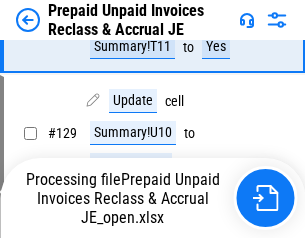 scroll, scrollTop: 1428, scrollLeft: 0, axis: vertical 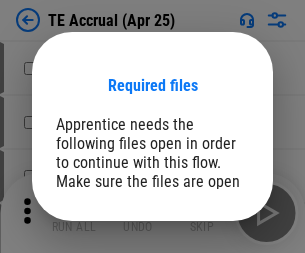 click on "Open" at bounding box center (209, 287) 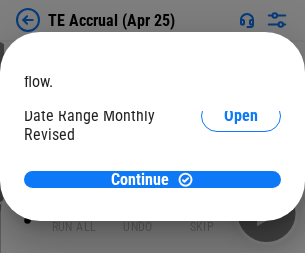 scroll, scrollTop: 119, scrollLeft: 0, axis: vertical 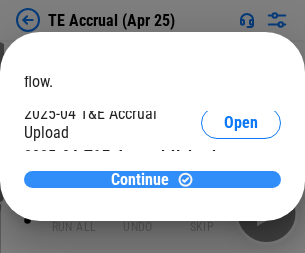 click on "Continue" at bounding box center (140, 180) 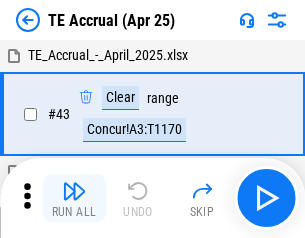 click at bounding box center (74, 191) 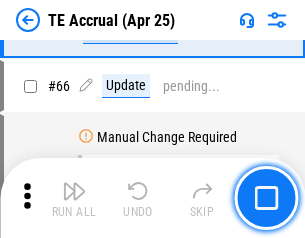 scroll, scrollTop: 672, scrollLeft: 0, axis: vertical 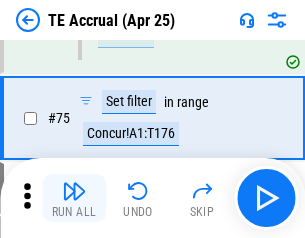 click at bounding box center [74, 191] 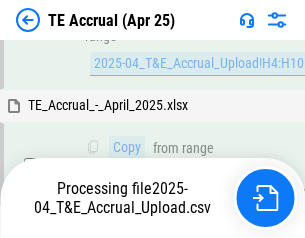 scroll, scrollTop: 3928, scrollLeft: 0, axis: vertical 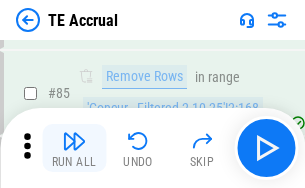 click at bounding box center (74, 141) 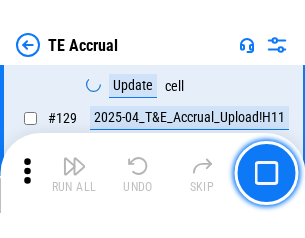 scroll, scrollTop: 4178, scrollLeft: 0, axis: vertical 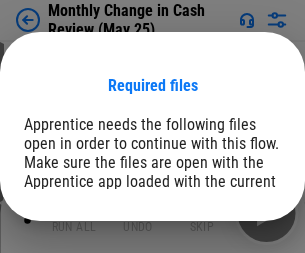 click on "Open" at bounding box center [241, 246] 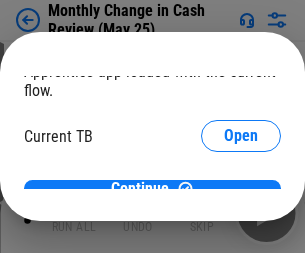 click on "Open" at bounding box center (241, 197) 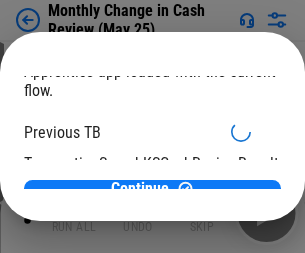 scroll, scrollTop: 65, scrollLeft: 0, axis: vertical 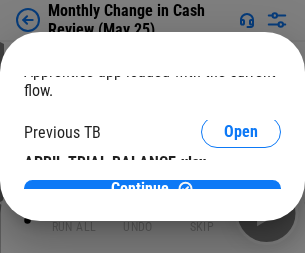 click on "Open" at bounding box center (326, 193) 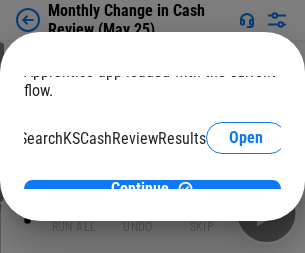 scroll, scrollTop: 126, scrollLeft: 80, axis: both 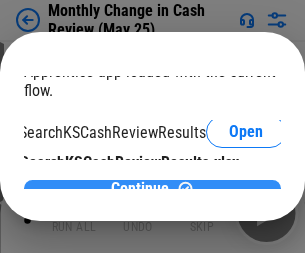 click on "Continue" at bounding box center [140, 189] 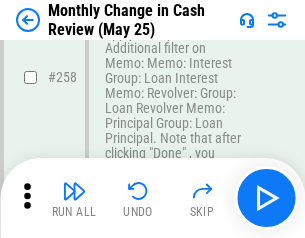scroll, scrollTop: 5369, scrollLeft: 0, axis: vertical 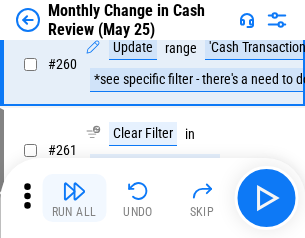 click at bounding box center [74, 191] 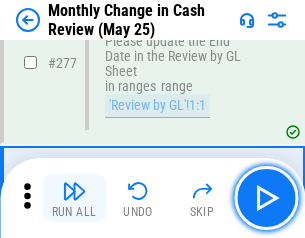 scroll, scrollTop: 6051, scrollLeft: 0, axis: vertical 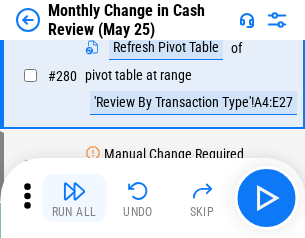 click at bounding box center [74, 191] 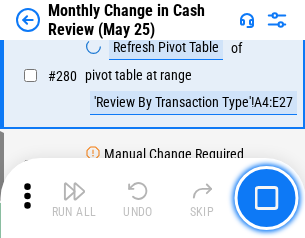 scroll, scrollTop: 6194, scrollLeft: 0, axis: vertical 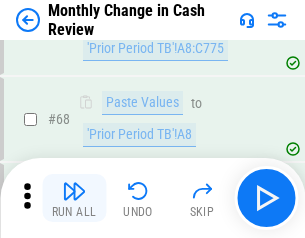 click at bounding box center [74, 191] 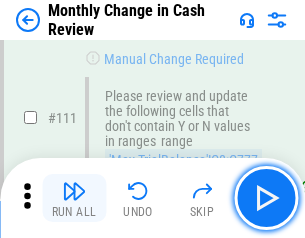 scroll, scrollTop: 2362, scrollLeft: 0, axis: vertical 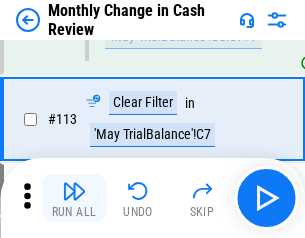 click at bounding box center [74, 191] 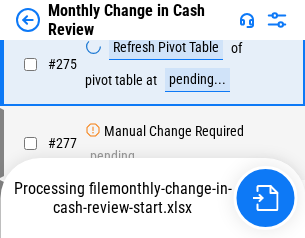 scroll, scrollTop: 6028, scrollLeft: 0, axis: vertical 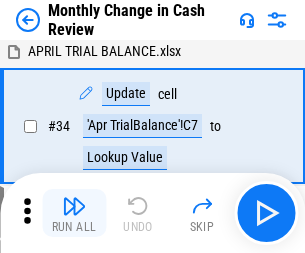 click at bounding box center [74, 206] 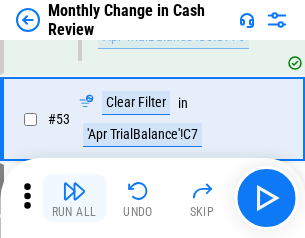 click at bounding box center (74, 191) 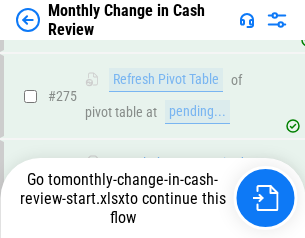 scroll, scrollTop: 6028, scrollLeft: 0, axis: vertical 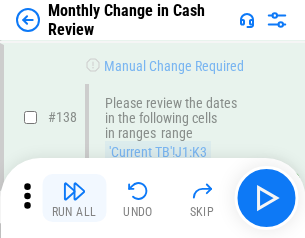 click at bounding box center [74, 191] 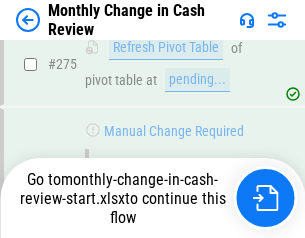 scroll, scrollTop: 6028, scrollLeft: 0, axis: vertical 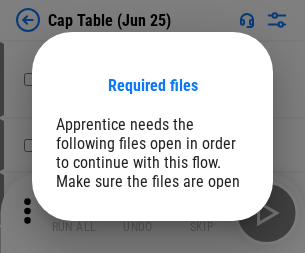 click on "Open" at bounding box center [209, 268] 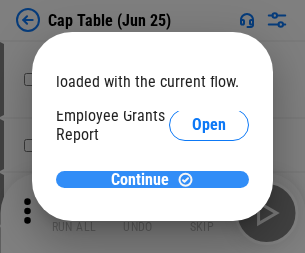 click on "Continue" at bounding box center (140, 180) 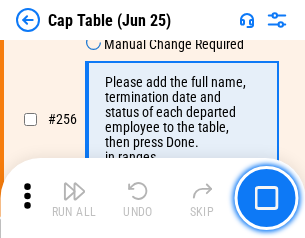scroll, scrollTop: 9435, scrollLeft: 0, axis: vertical 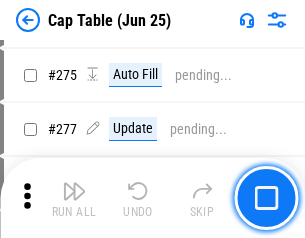 click at bounding box center [74, 191] 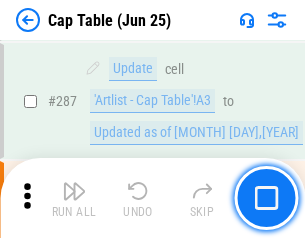 scroll, scrollTop: 10343, scrollLeft: 0, axis: vertical 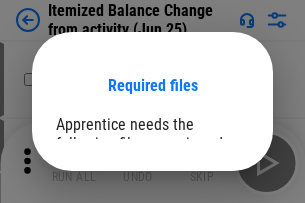 click on "Open" at bounding box center [209, 278] 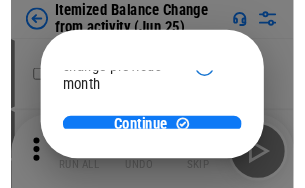 scroll, scrollTop: 146, scrollLeft: 0, axis: vertical 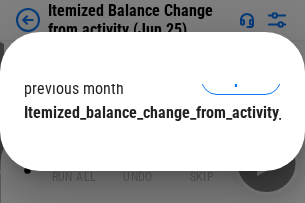 click on "Continue" at bounding box center [140, 153] 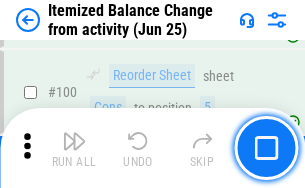 scroll, scrollTop: 3329, scrollLeft: 0, axis: vertical 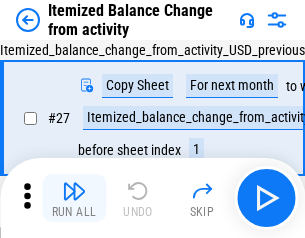 click at bounding box center [74, 191] 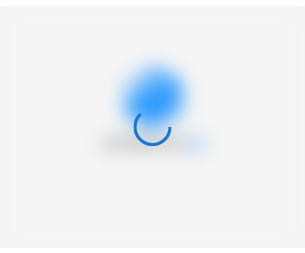 scroll, scrollTop: 0, scrollLeft: 0, axis: both 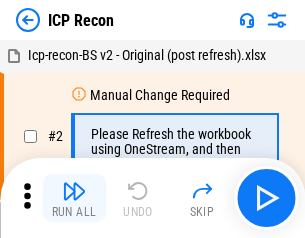 click at bounding box center [74, 191] 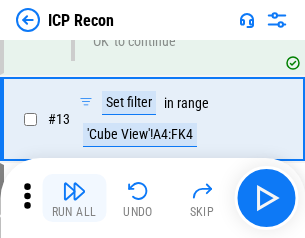 click at bounding box center [74, 191] 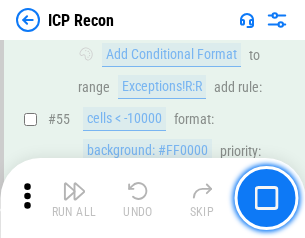 scroll, scrollTop: 1743, scrollLeft: 0, axis: vertical 